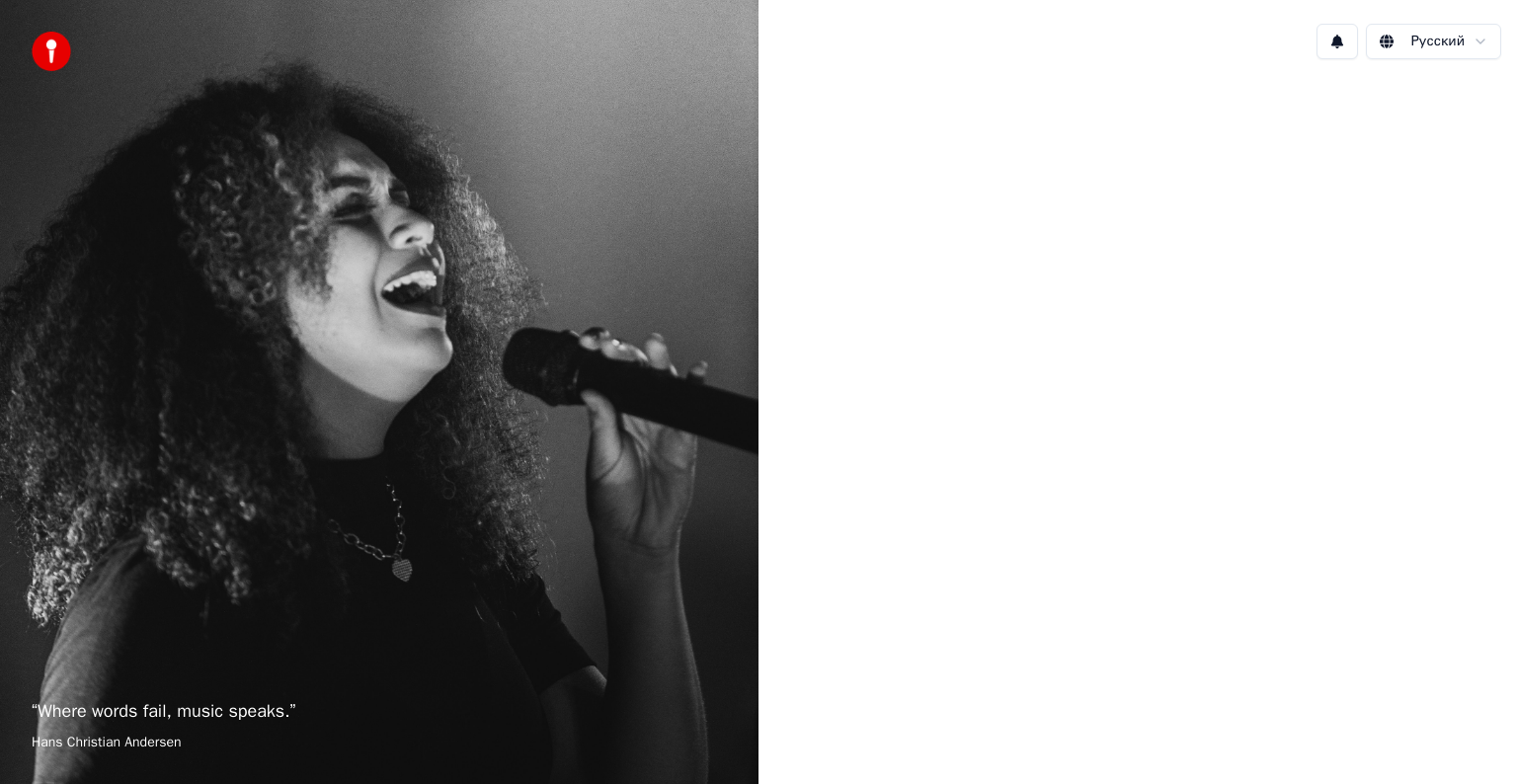 scroll, scrollTop: 0, scrollLeft: 0, axis: both 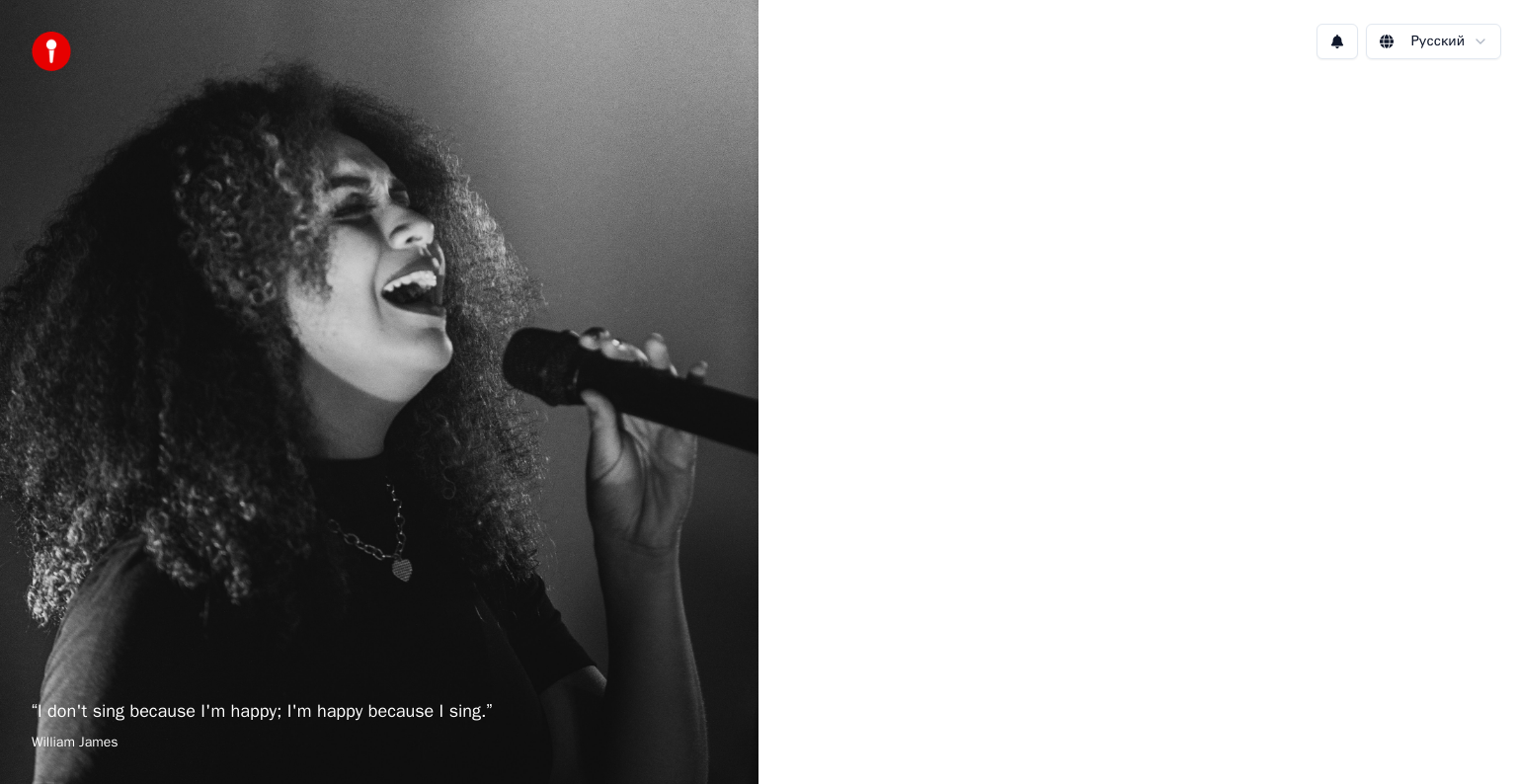 click on "“ I don't sing because I'm happy; I'm happy because I sing. ” [FIRST] [LAST]" at bounding box center [379, 392] 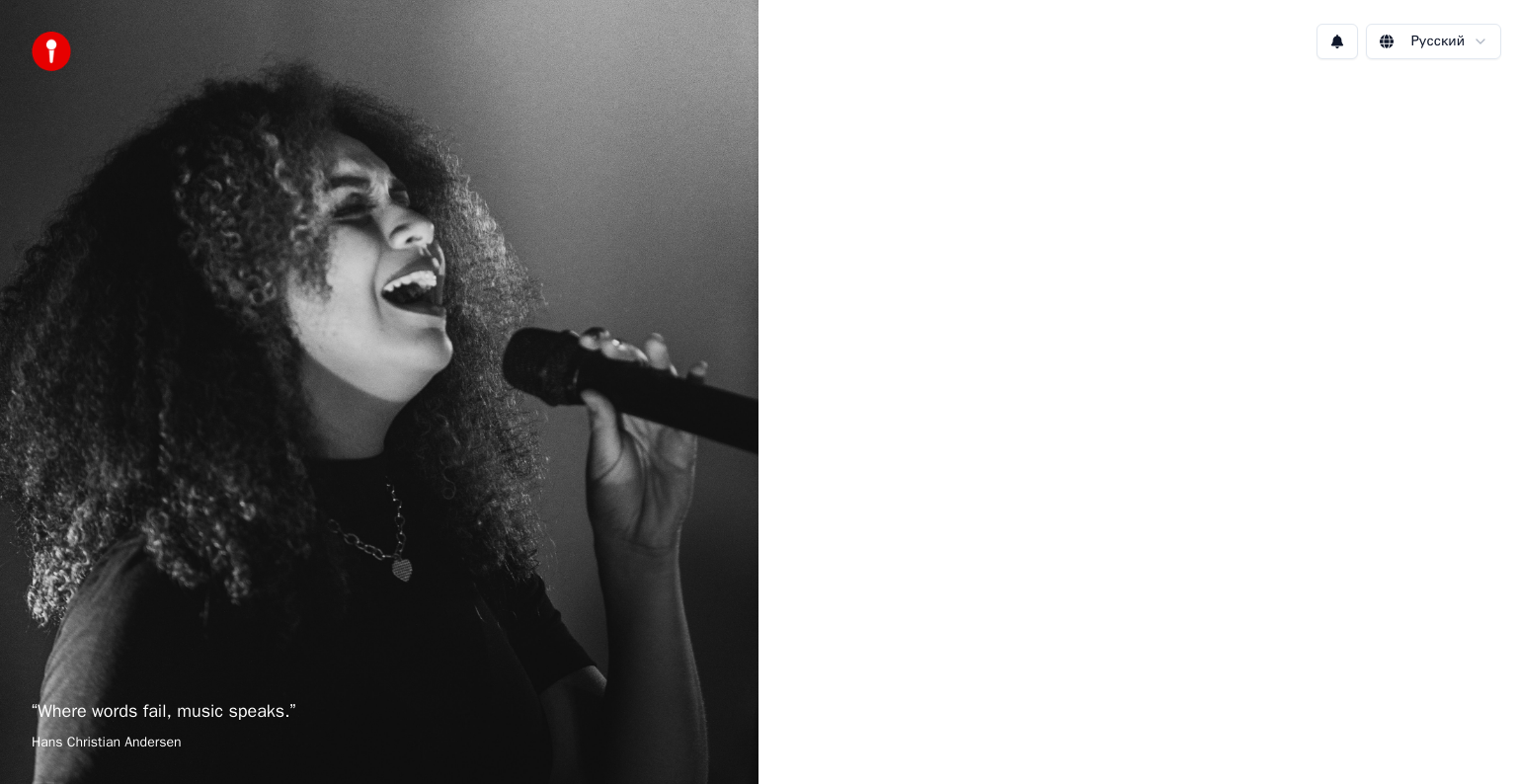 scroll, scrollTop: 0, scrollLeft: 0, axis: both 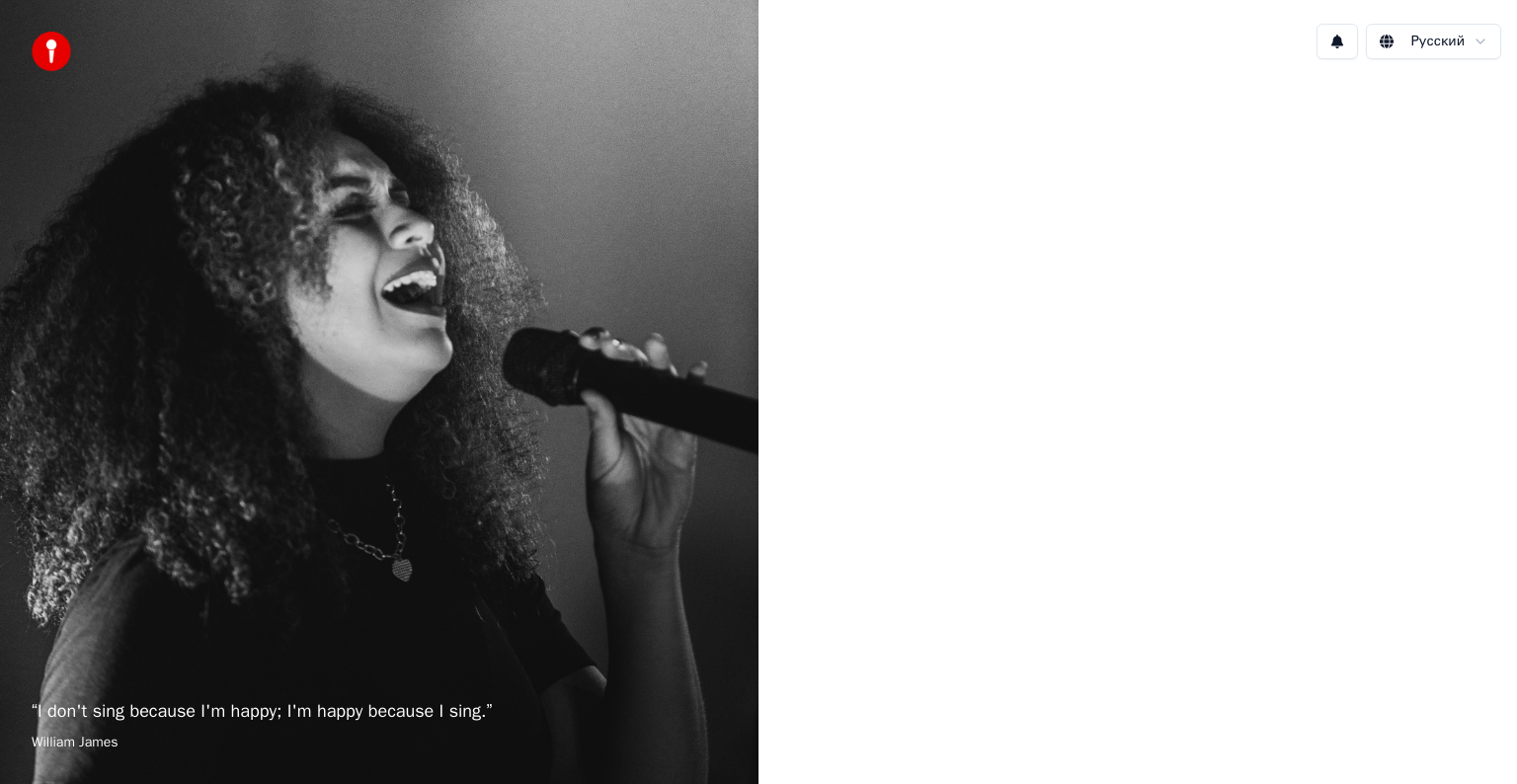 click on "“ I don't sing because I'm happy; I'm happy because I sing. ”" at bounding box center [379, 711] 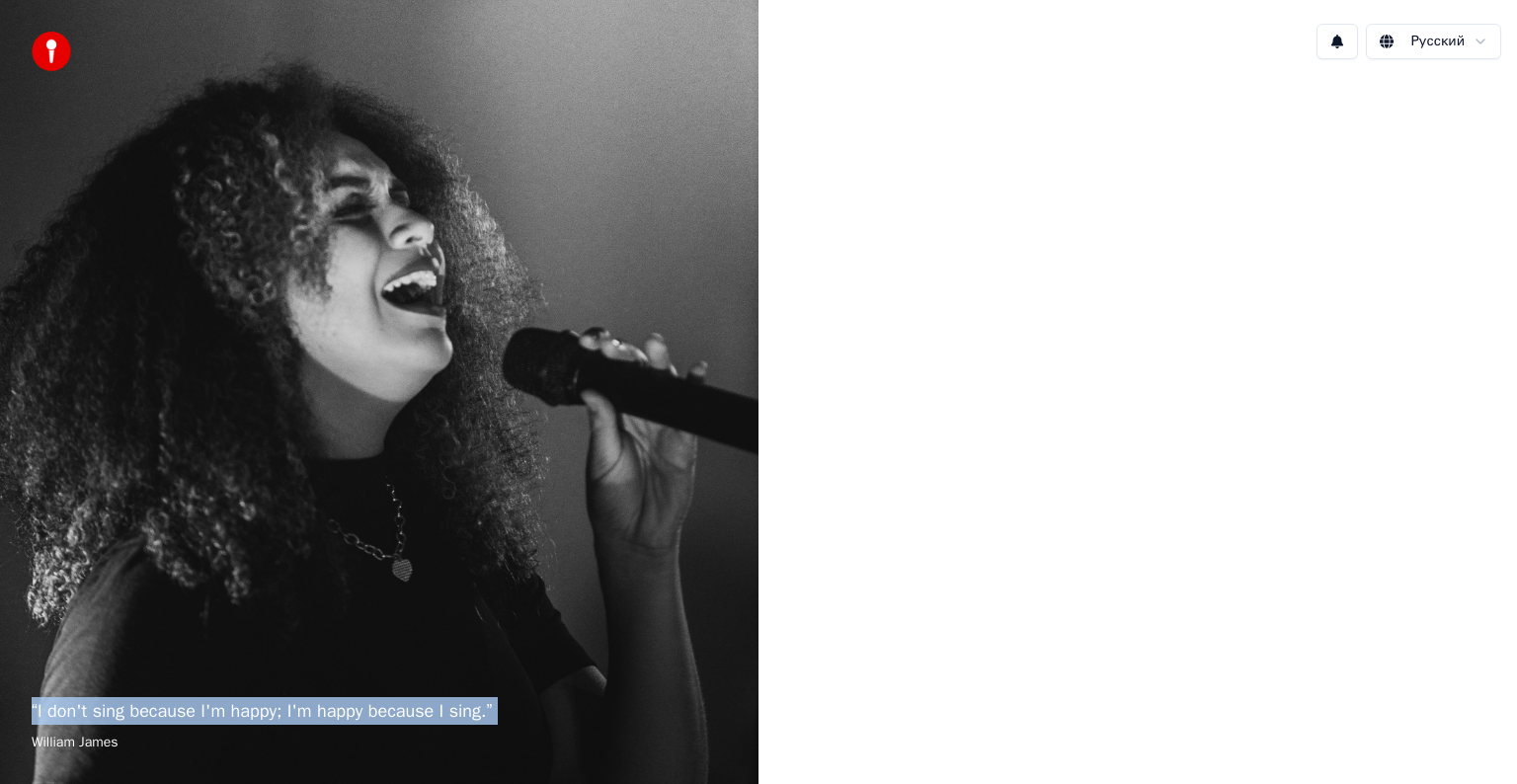 click on "“ I don't sing because I'm happy; I'm happy because I sing. ”" at bounding box center (379, 711) 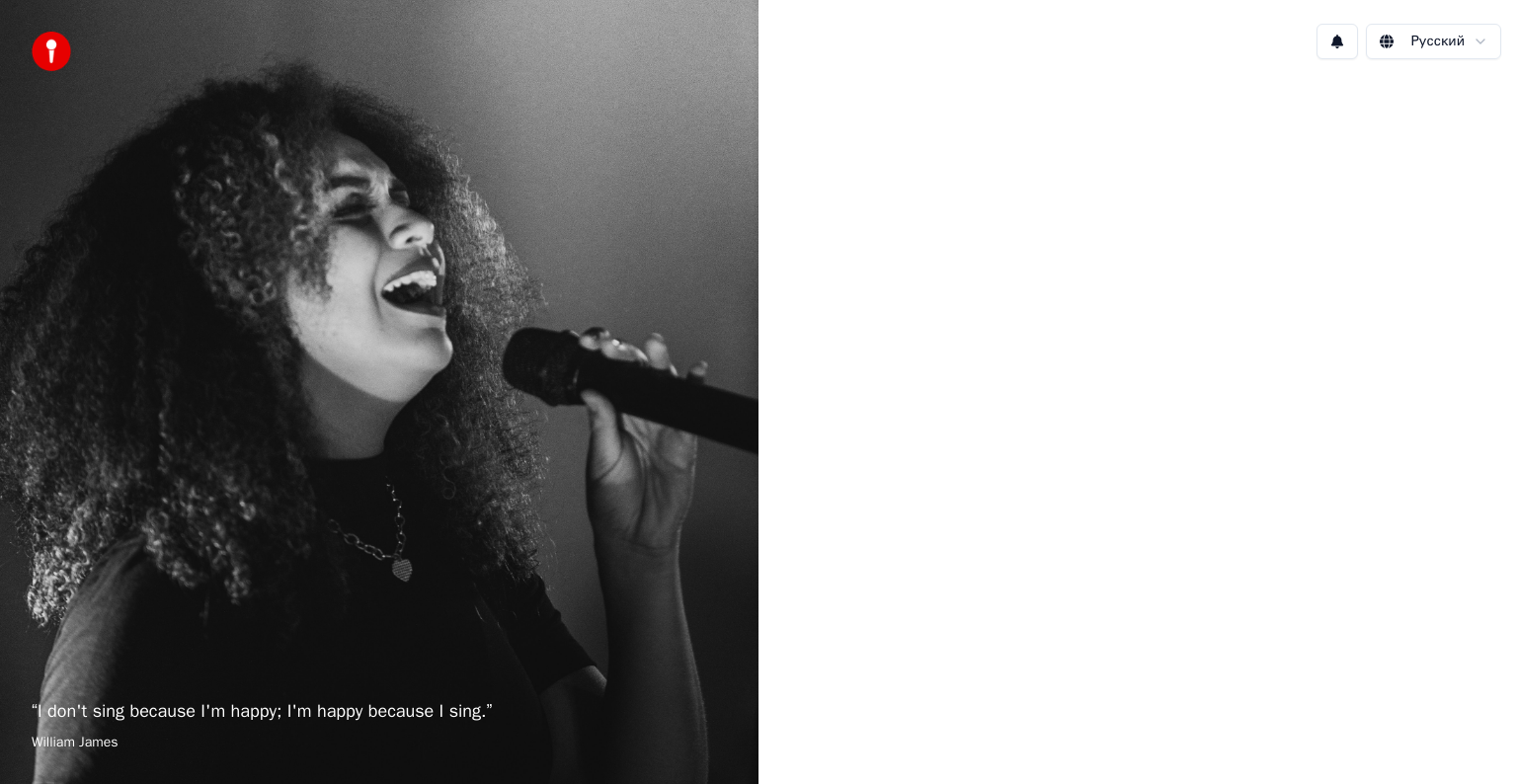 click on "“ I don't sing because I'm happy; I'm happy because I sing. ” [FIRST] [LAST]" at bounding box center [379, 392] 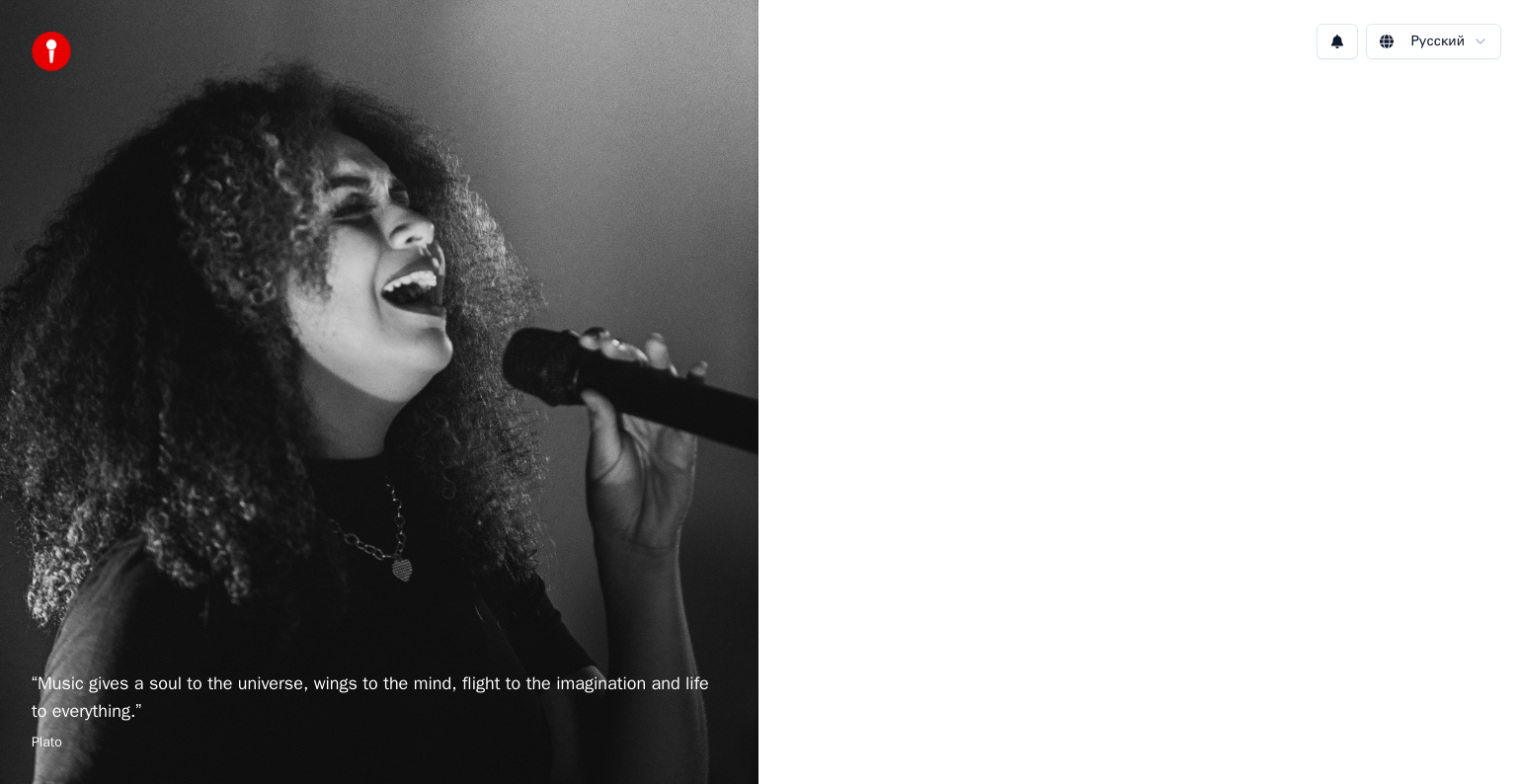scroll, scrollTop: 0, scrollLeft: 0, axis: both 